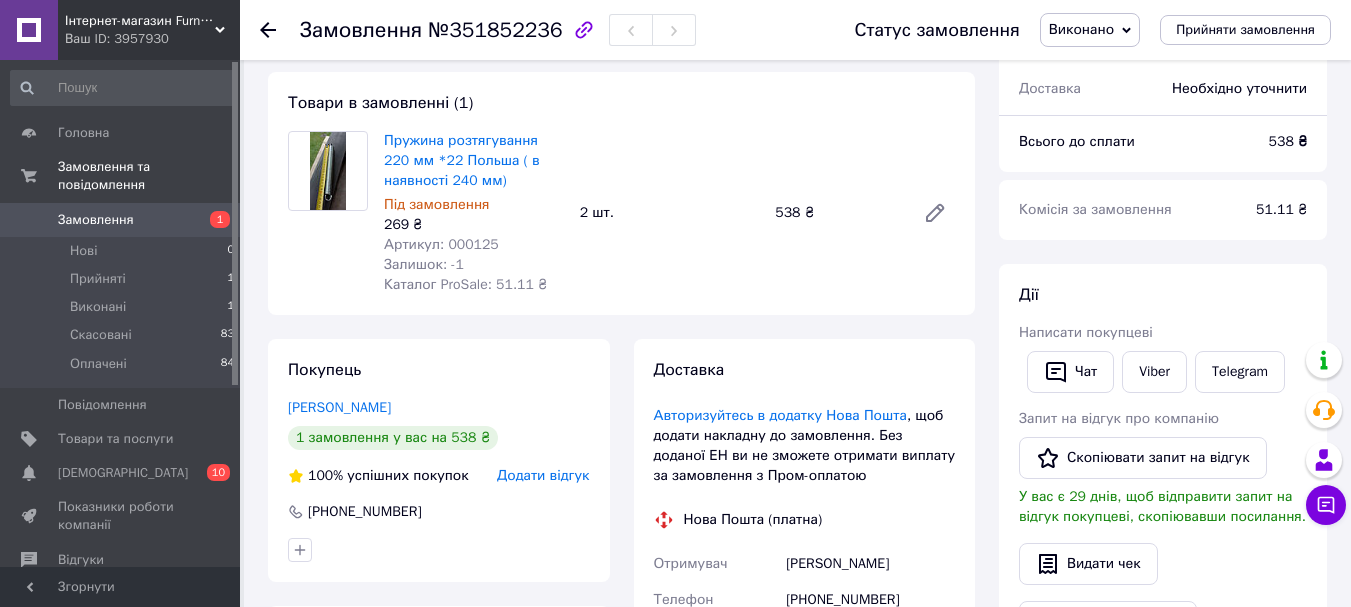 scroll, scrollTop: 100, scrollLeft: 0, axis: vertical 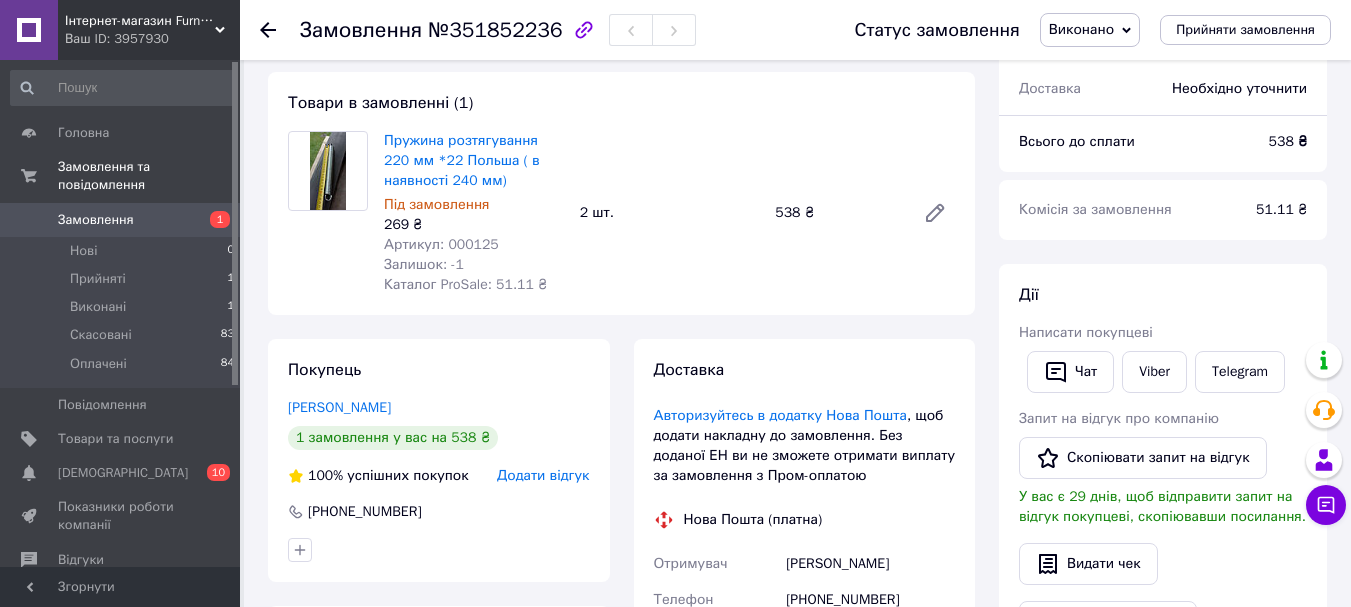 click on "Замовлення" at bounding box center (96, 220) 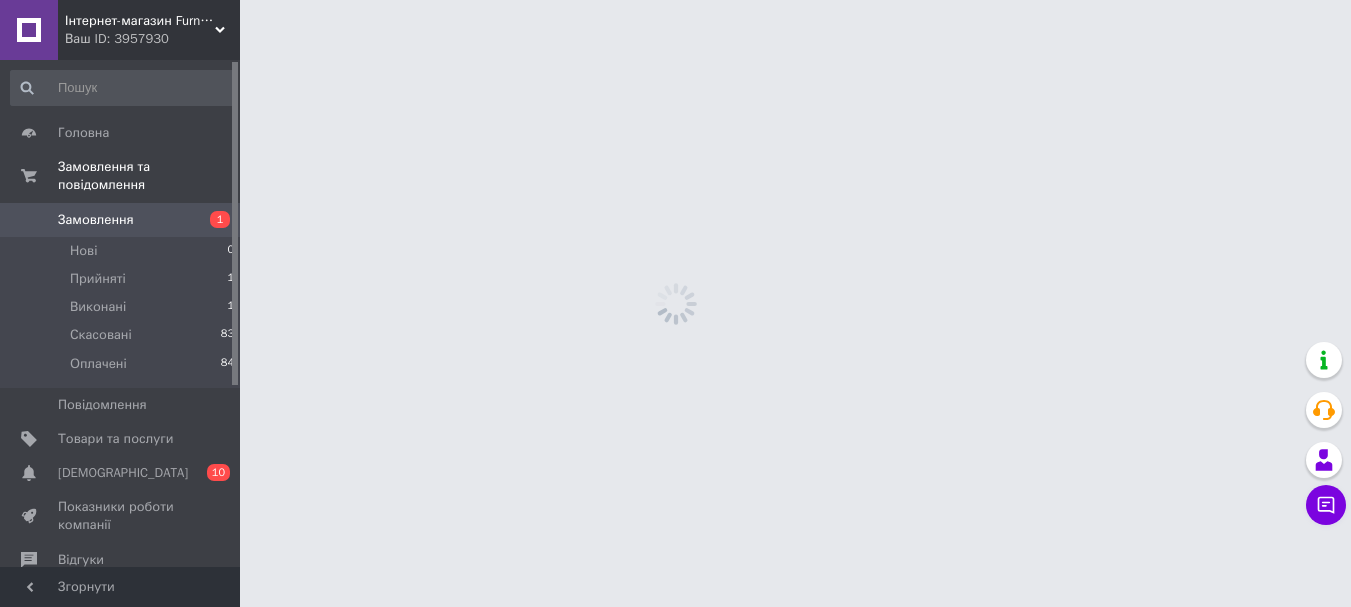 scroll, scrollTop: 0, scrollLeft: 0, axis: both 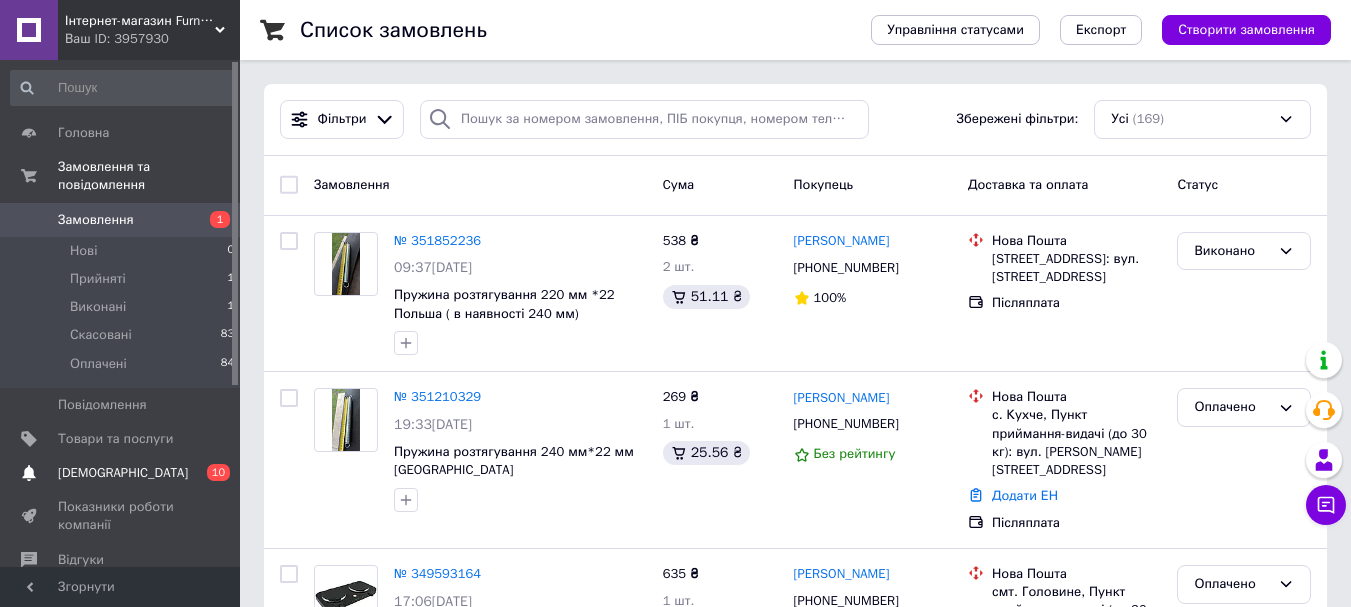 click on "[DEMOGRAPHIC_DATA]" at bounding box center [123, 473] 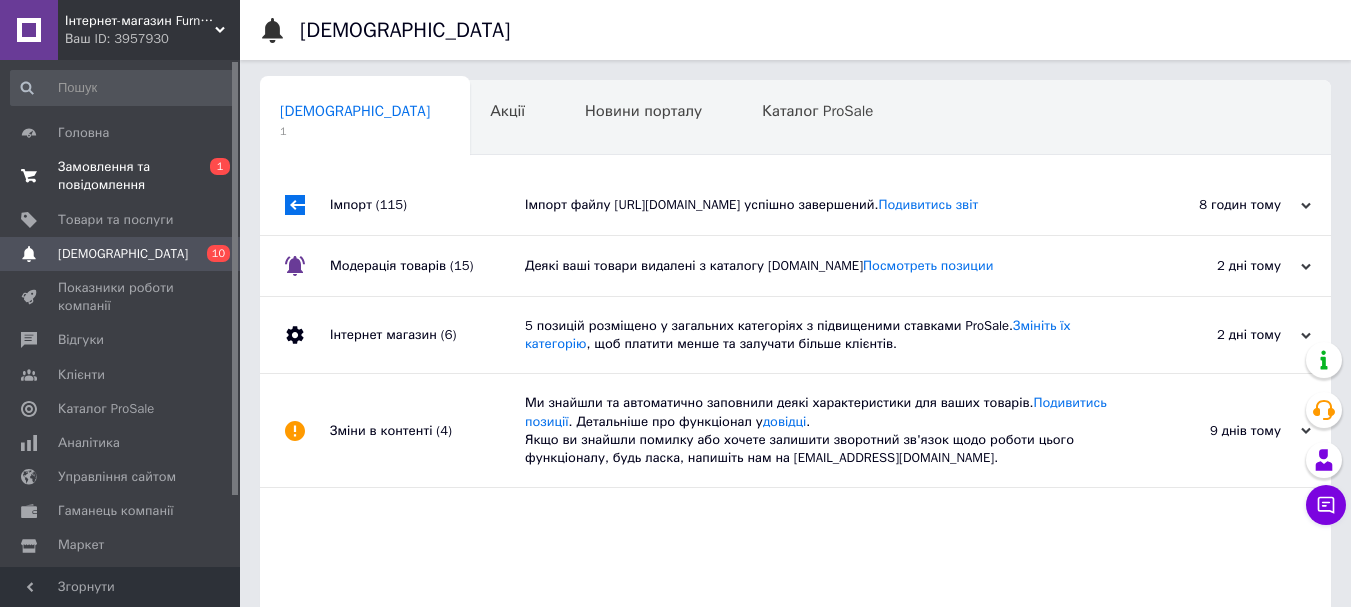 click on "Замовлення та повідомлення" at bounding box center (121, 176) 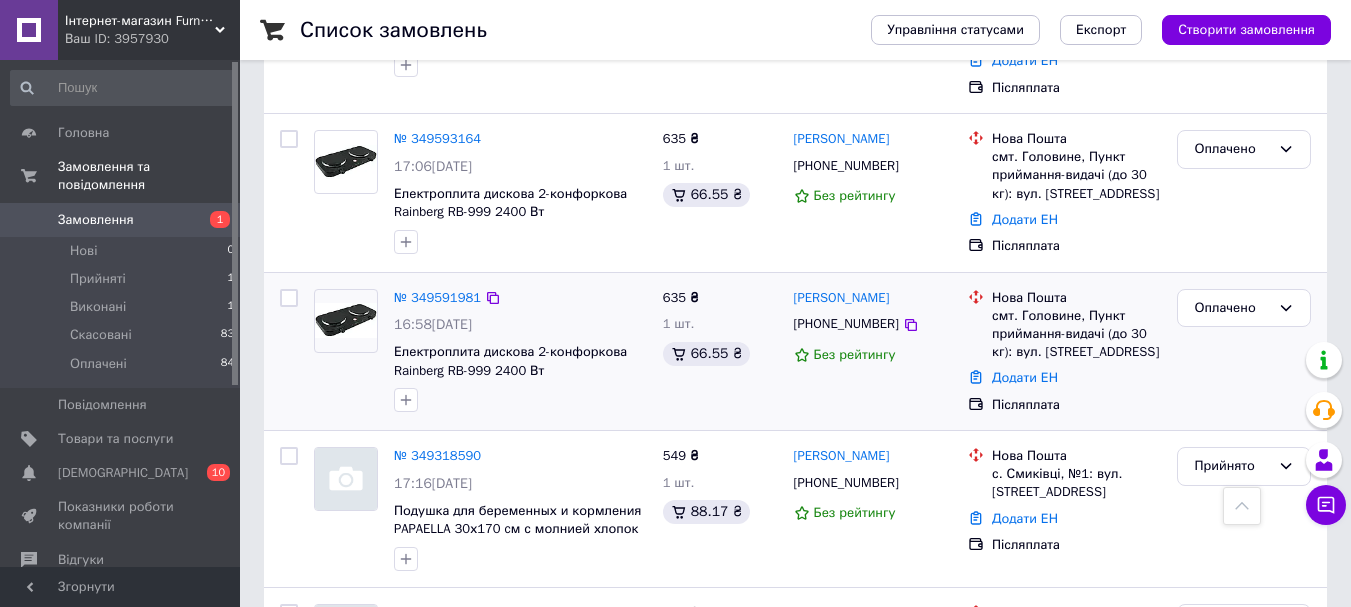 scroll, scrollTop: 400, scrollLeft: 0, axis: vertical 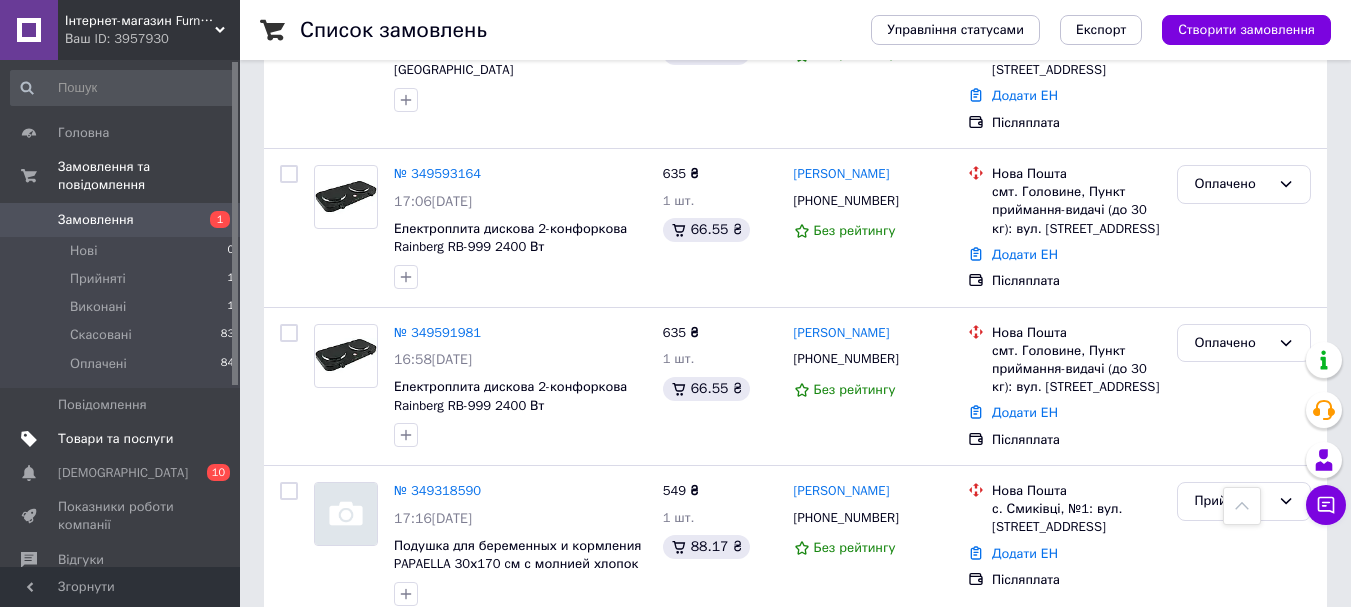 click on "Товари та послуги" at bounding box center (115, 439) 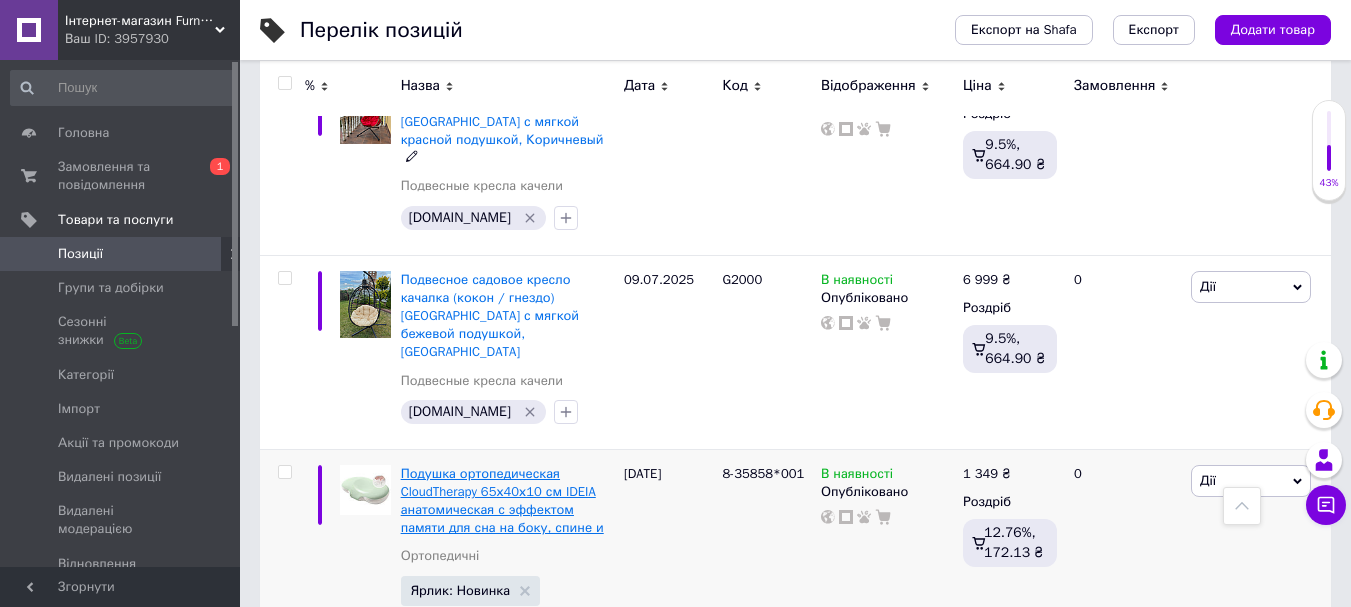 scroll, scrollTop: 900, scrollLeft: 0, axis: vertical 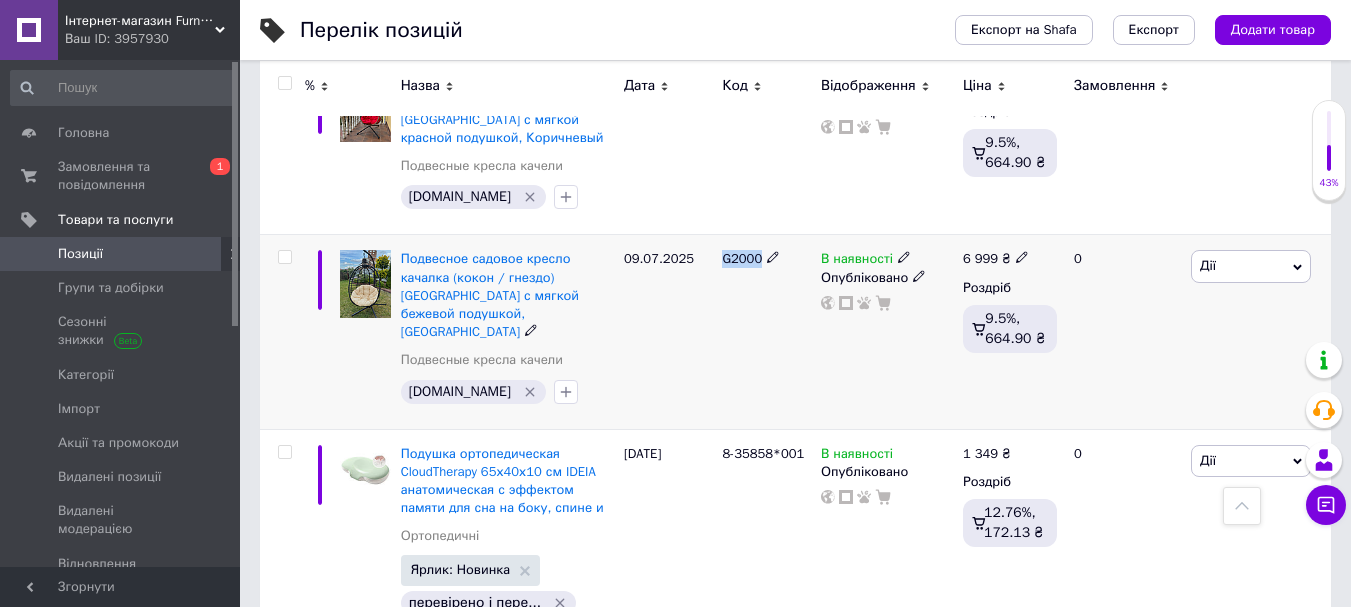 drag, startPoint x: 717, startPoint y: 221, endPoint x: 757, endPoint y: 221, distance: 40 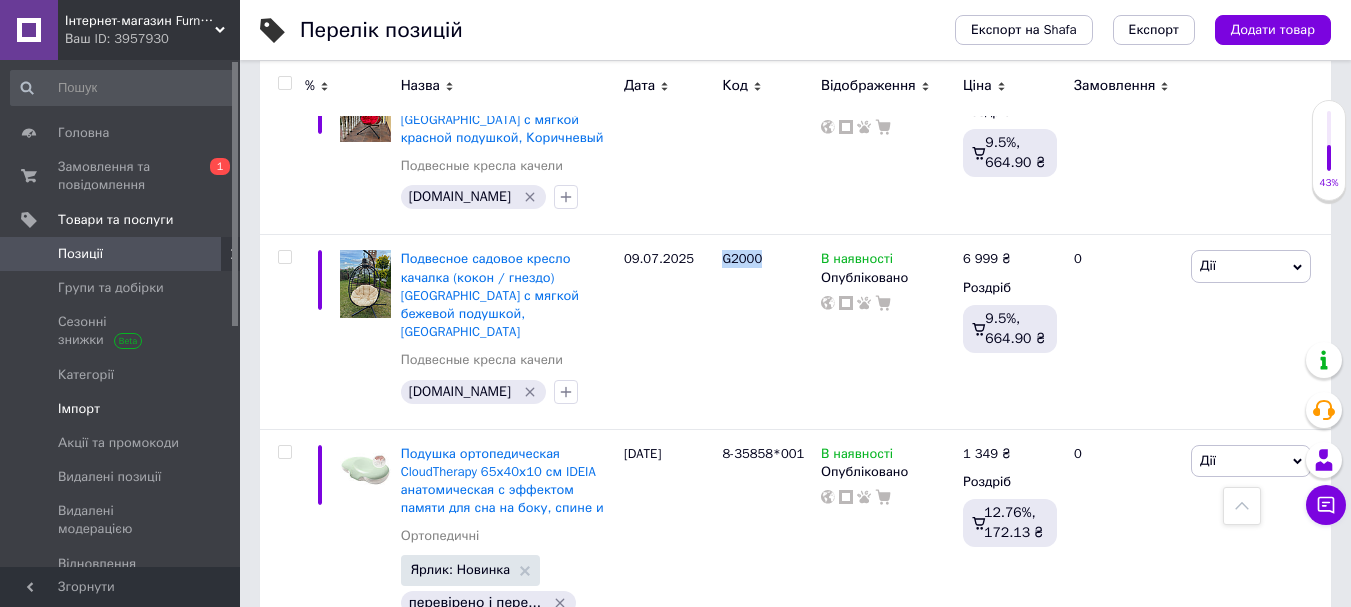 click on "Імпорт" at bounding box center (79, 409) 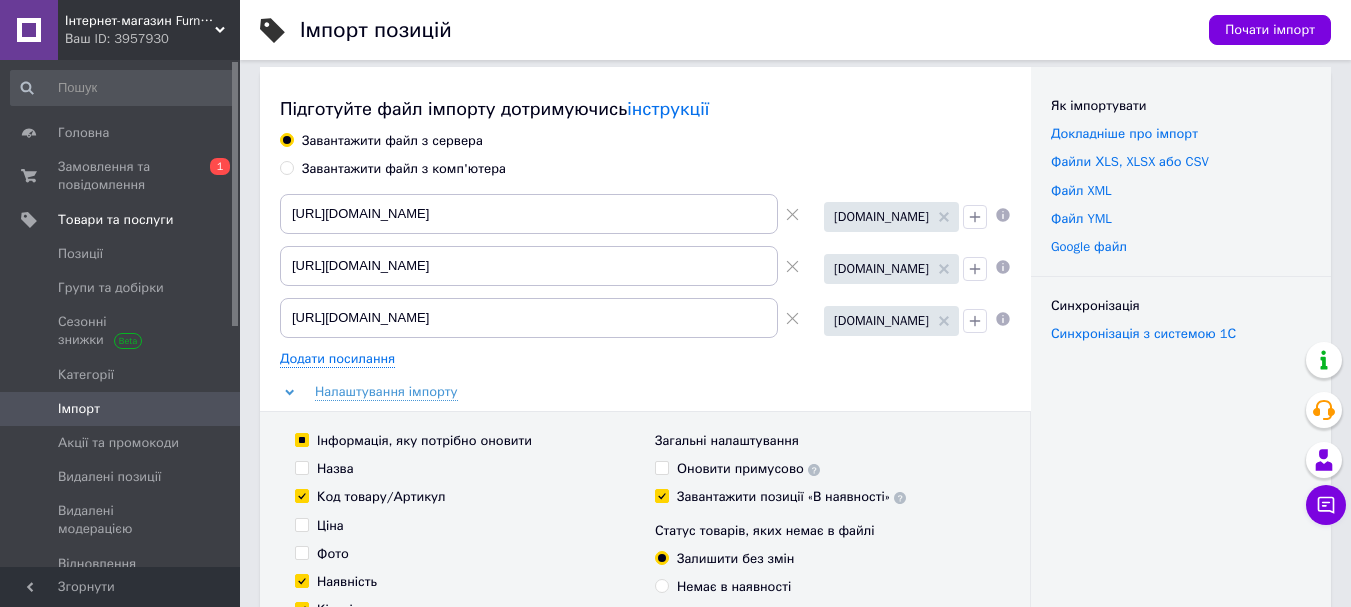 scroll, scrollTop: 100, scrollLeft: 0, axis: vertical 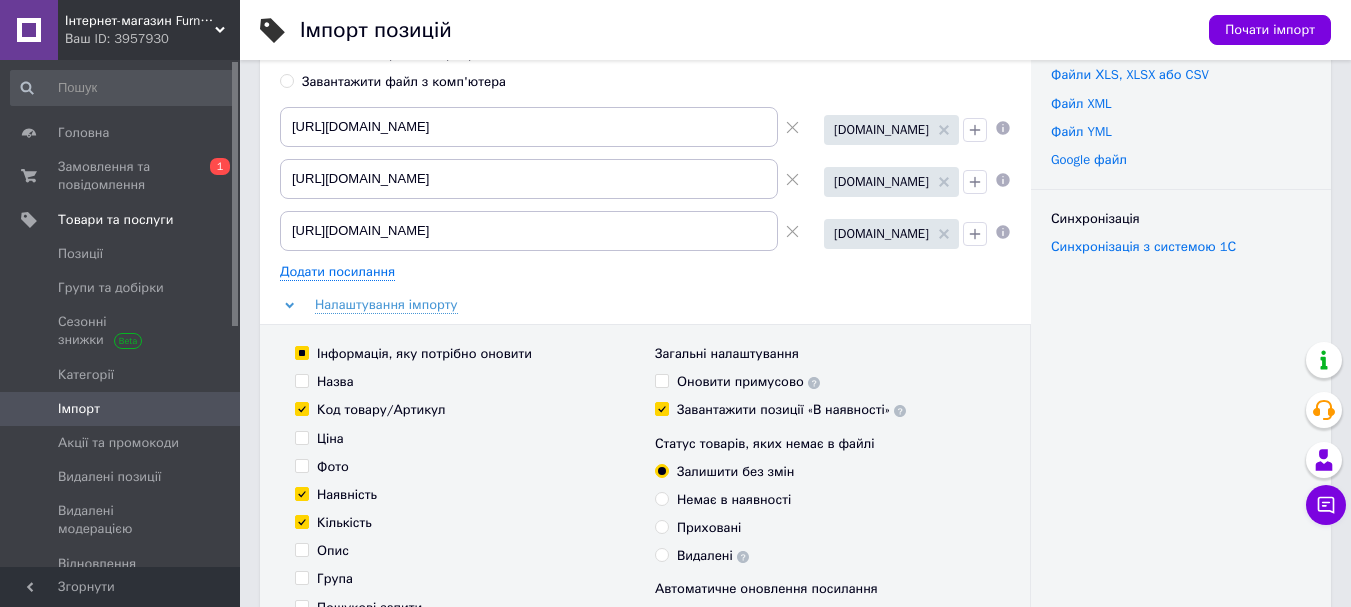 click on "[URL][DOMAIN_NAME] [DOMAIN_NAME] [URL][DOMAIN_NAME] [DOMAIN_NAME] [URL][DOMAIN_NAME] [DOMAIN_NAME] Додати посилання" at bounding box center [645, 194] 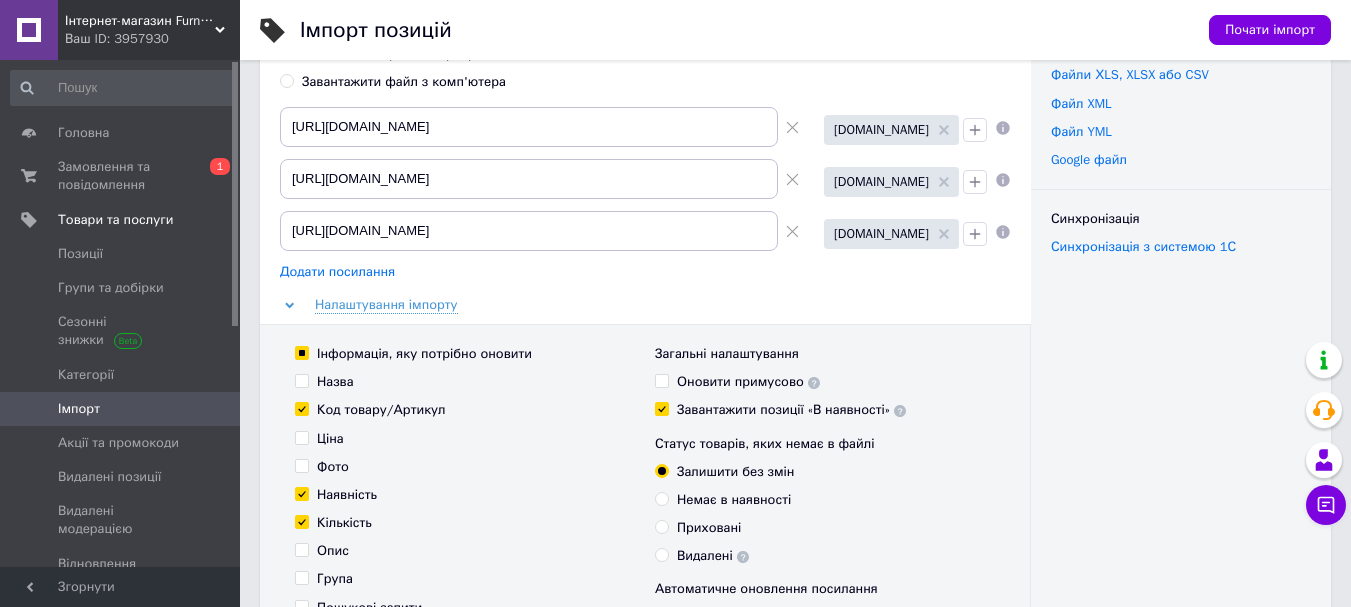 click on "Додати посилання" at bounding box center (337, 272) 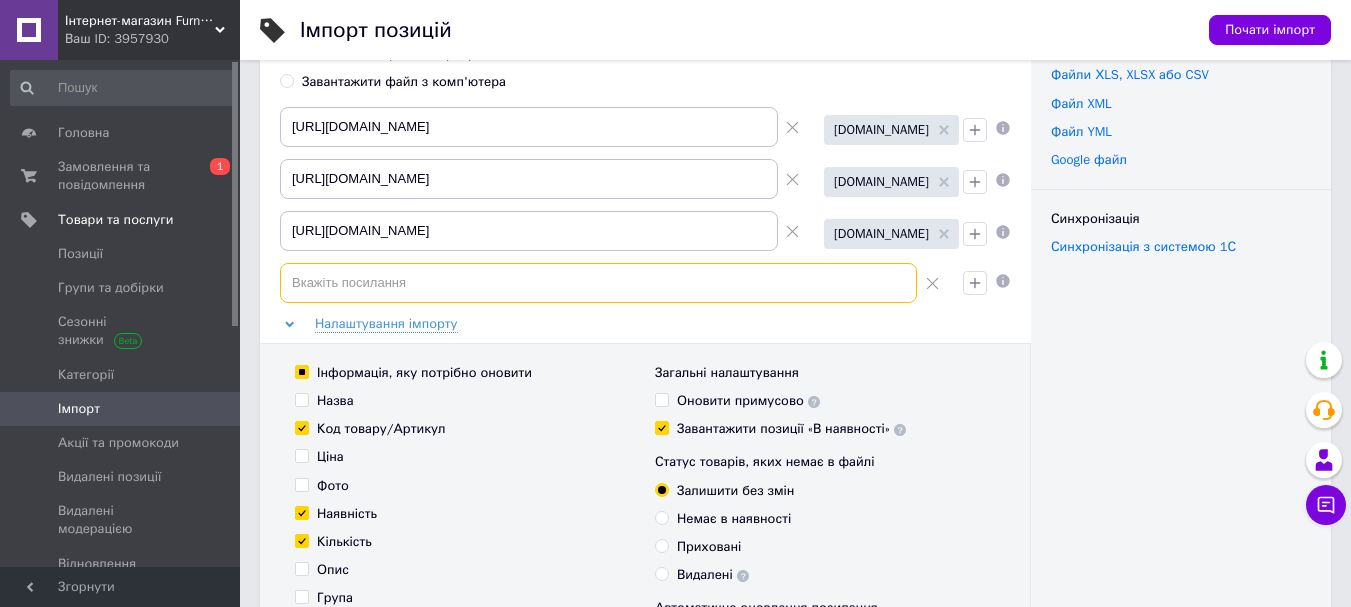 click at bounding box center (598, 283) 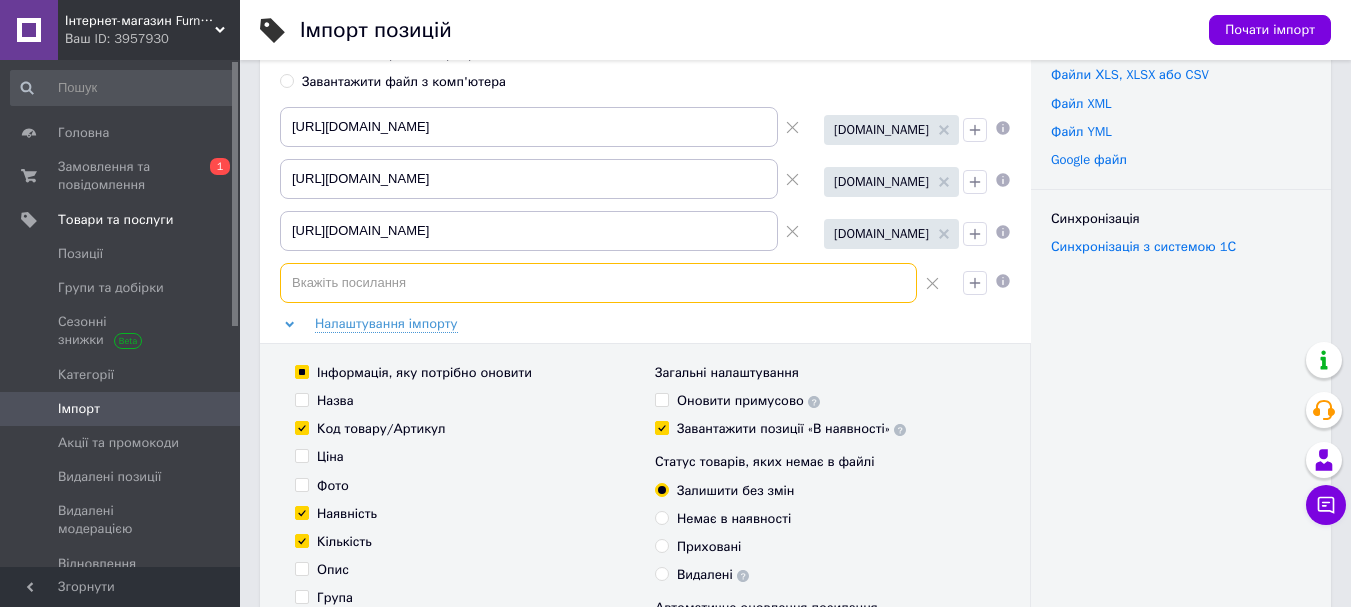 paste on "[URL][DOMAIN_NAME]" 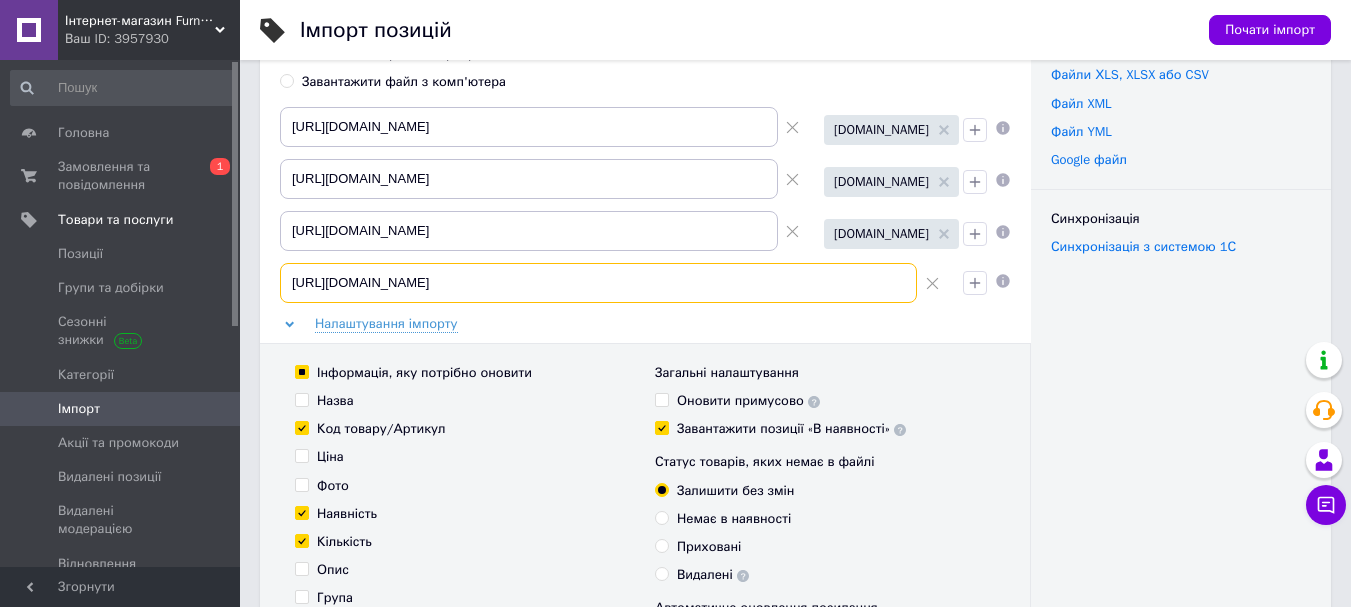 drag, startPoint x: 448, startPoint y: 283, endPoint x: 330, endPoint y: 284, distance: 118.004234 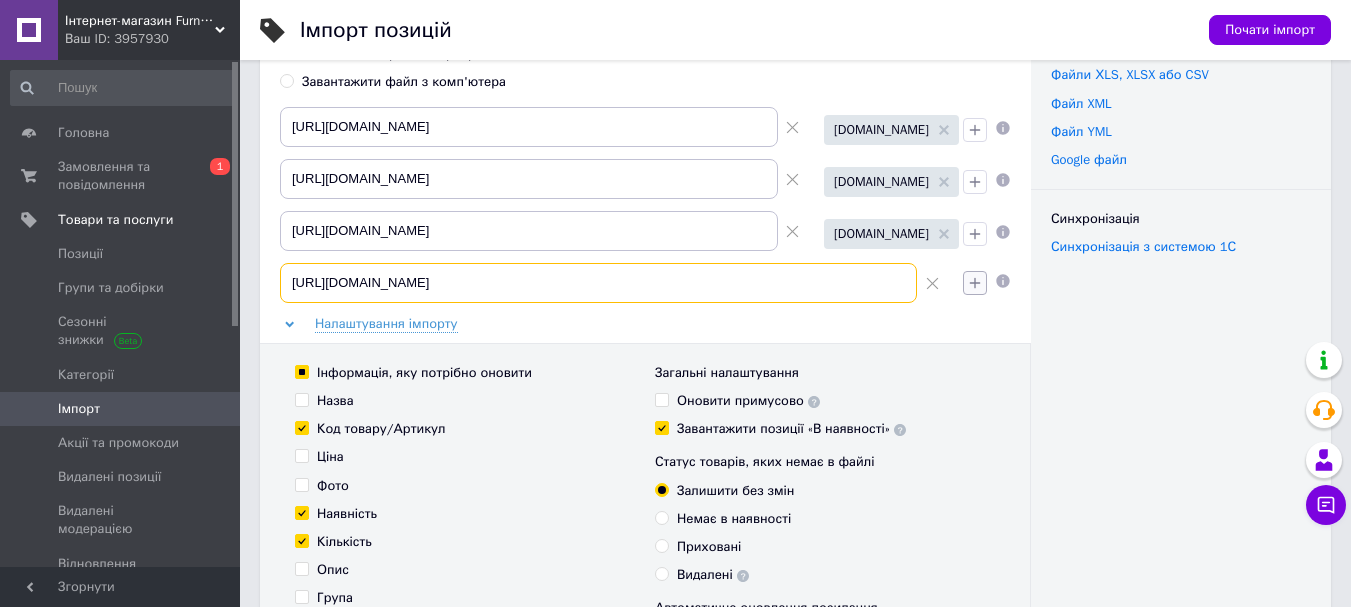 type on "[URL][DOMAIN_NAME]" 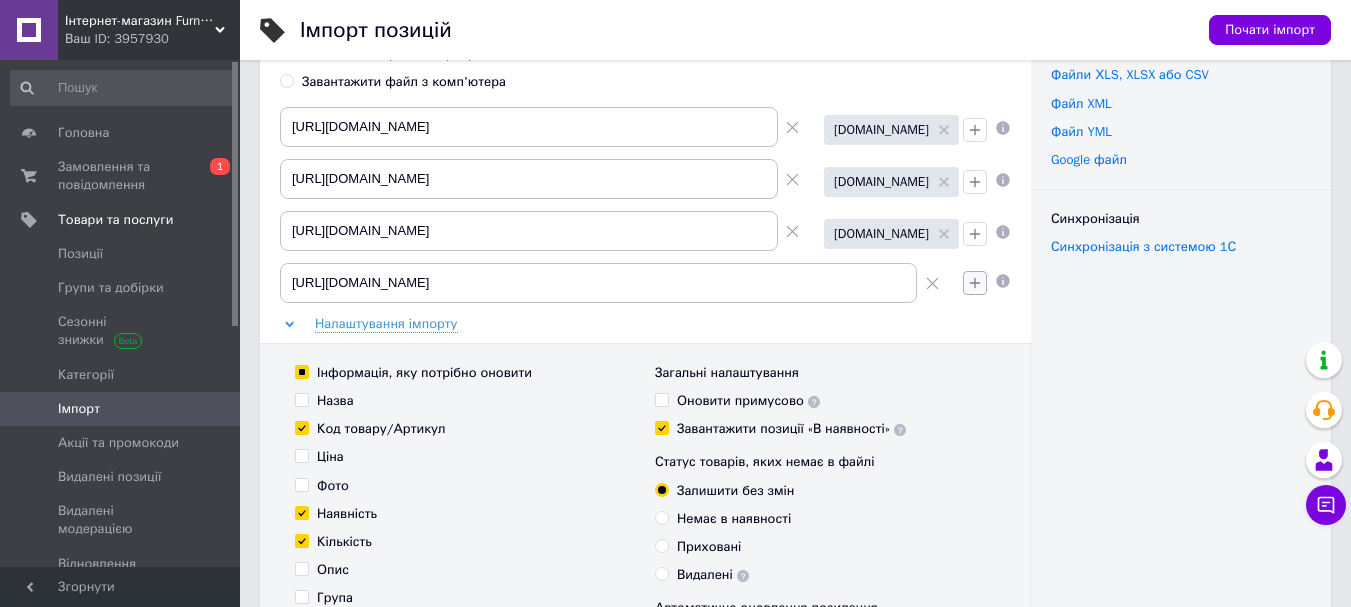click 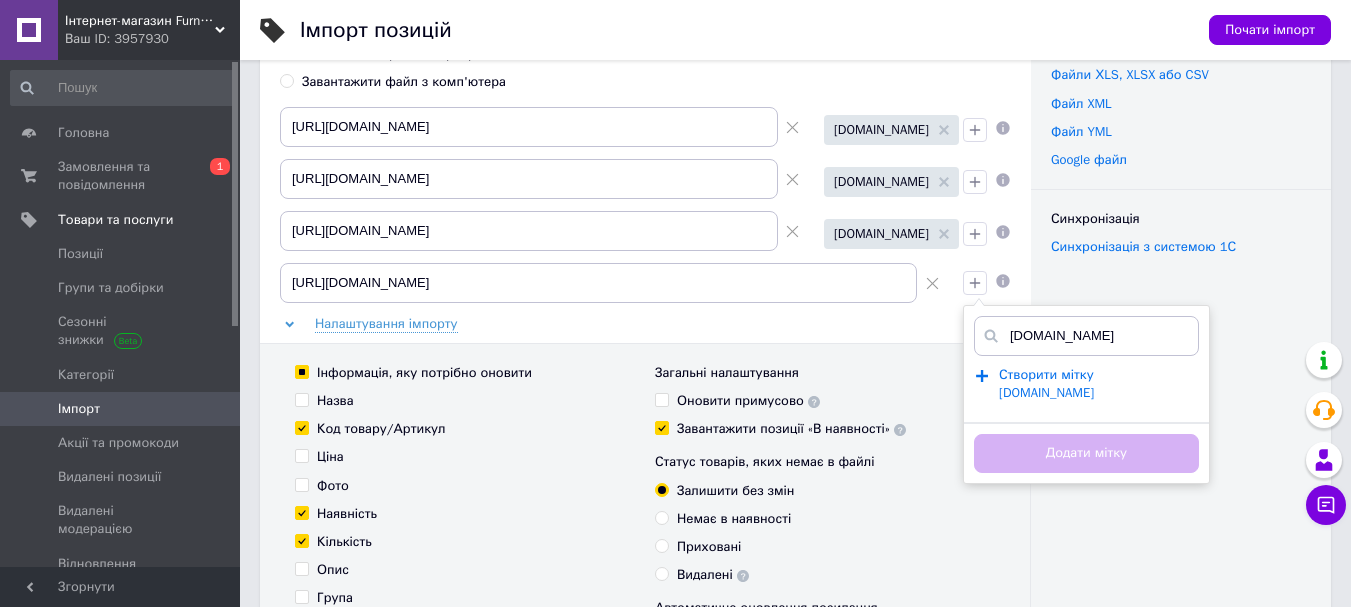 type on "[DOMAIN_NAME]" 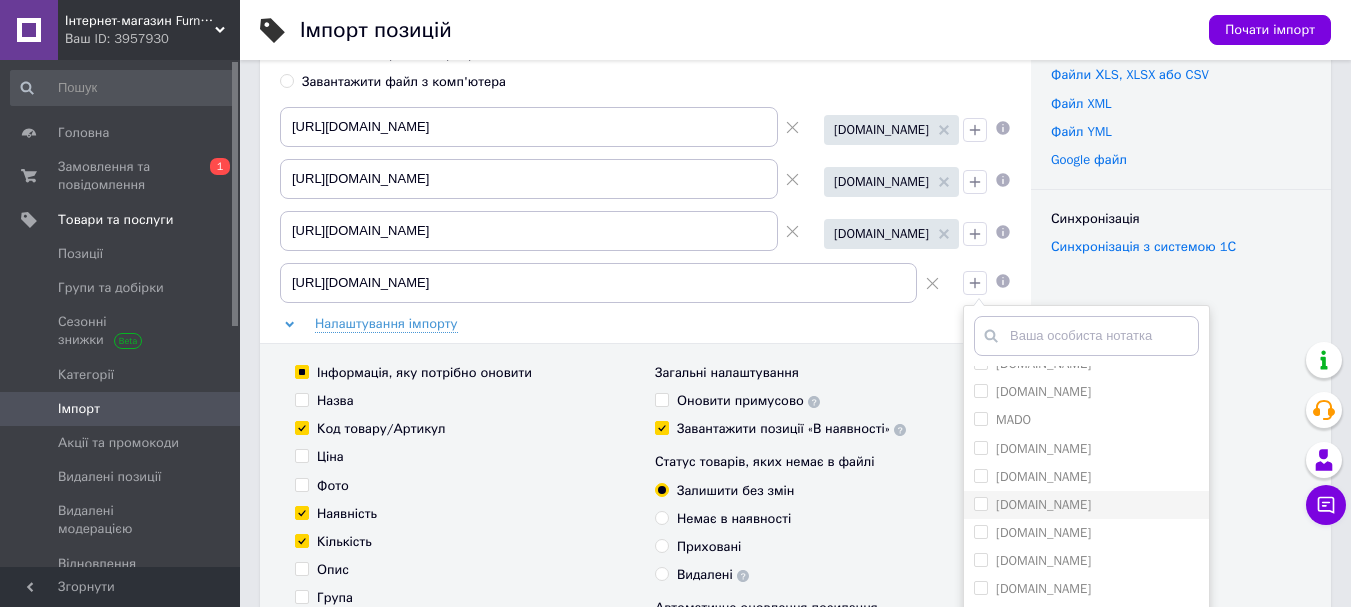 scroll, scrollTop: 151, scrollLeft: 0, axis: vertical 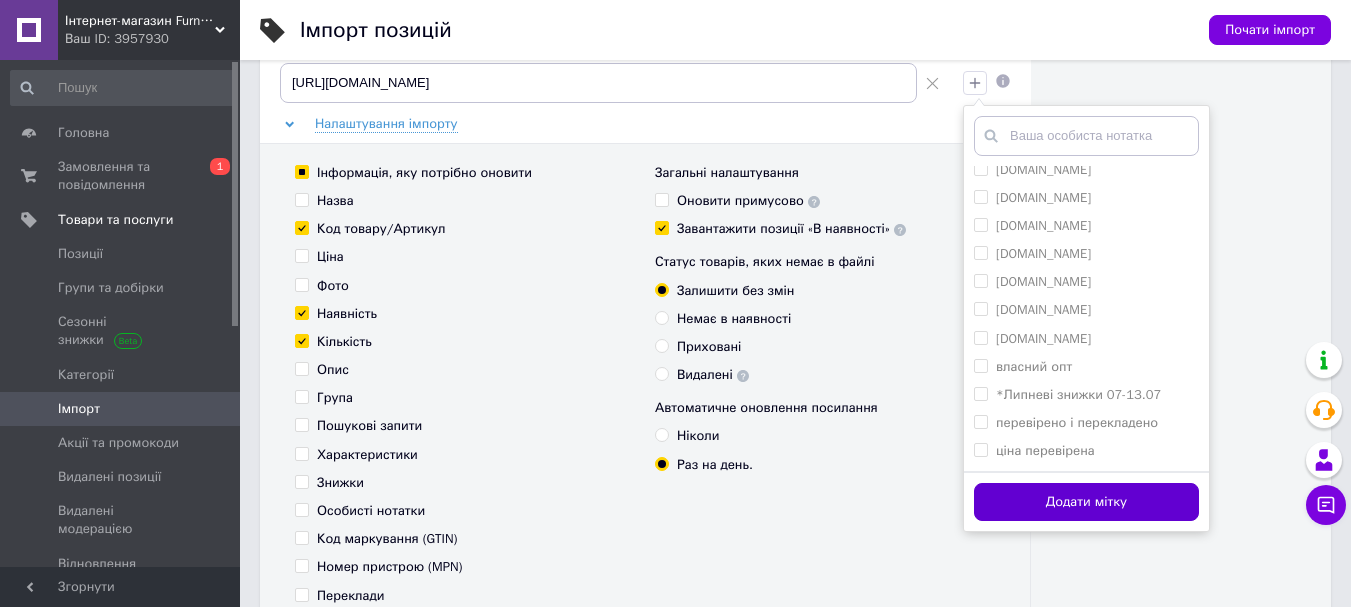 click on "Додати мітку" at bounding box center [1086, 502] 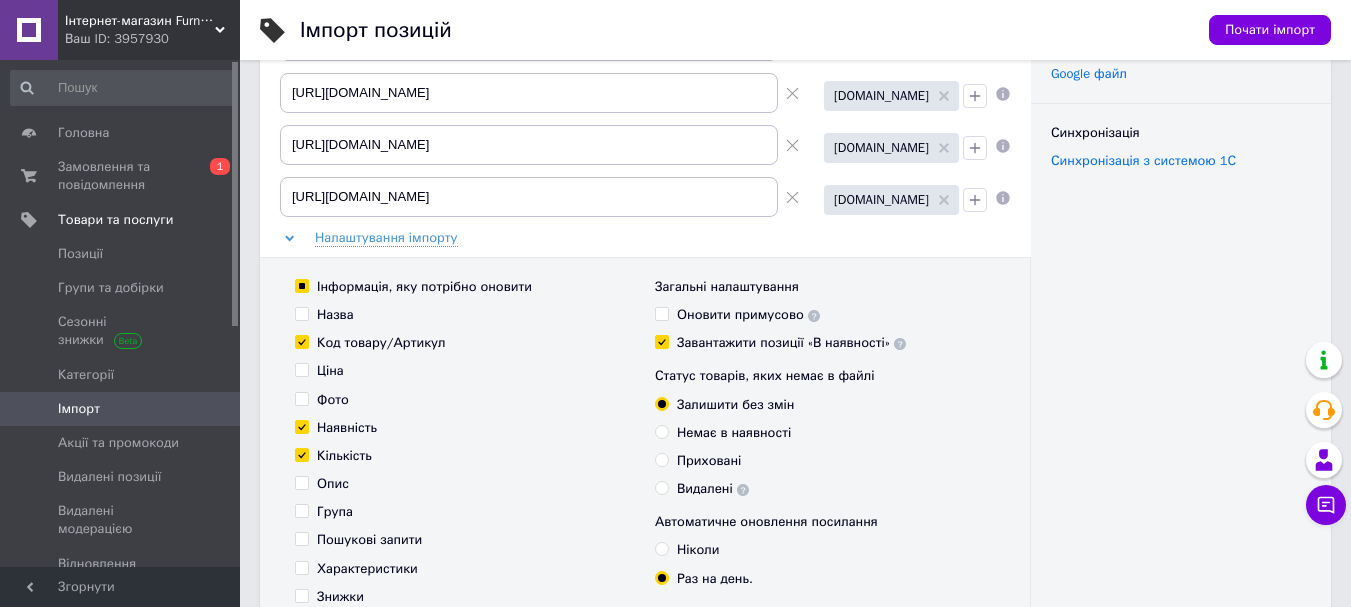 scroll, scrollTop: 0, scrollLeft: 0, axis: both 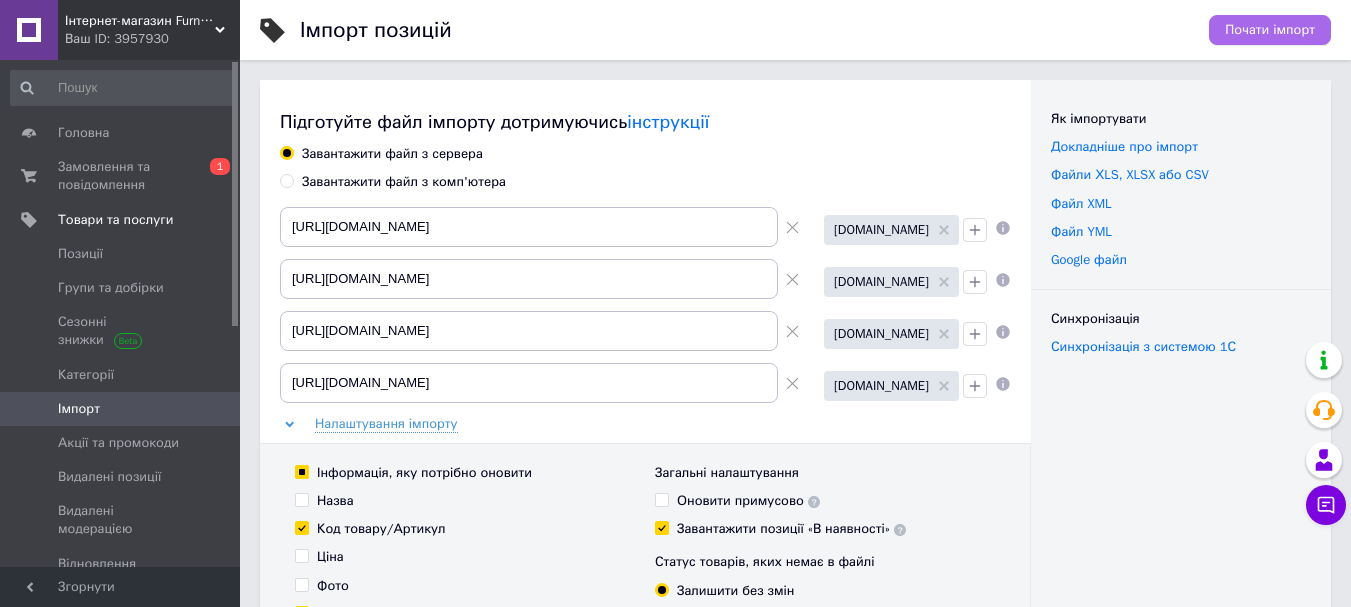 click on "Почати імпорт" at bounding box center [1270, 30] 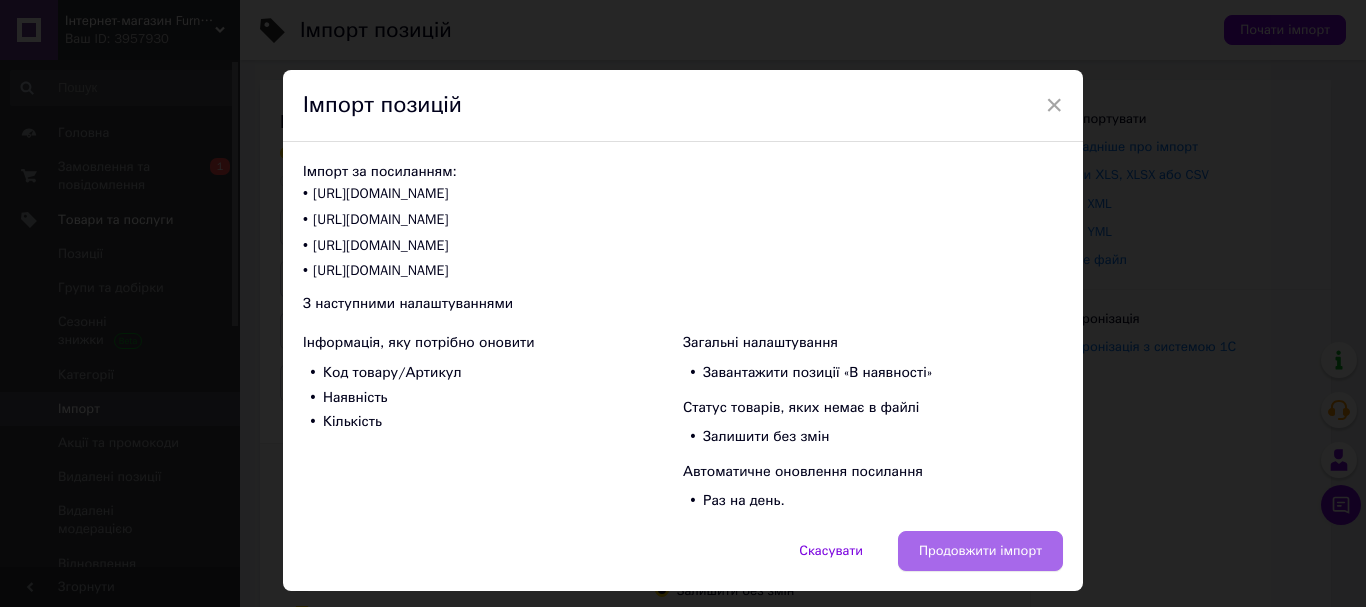 click on "Продовжити імпорт" at bounding box center [980, 551] 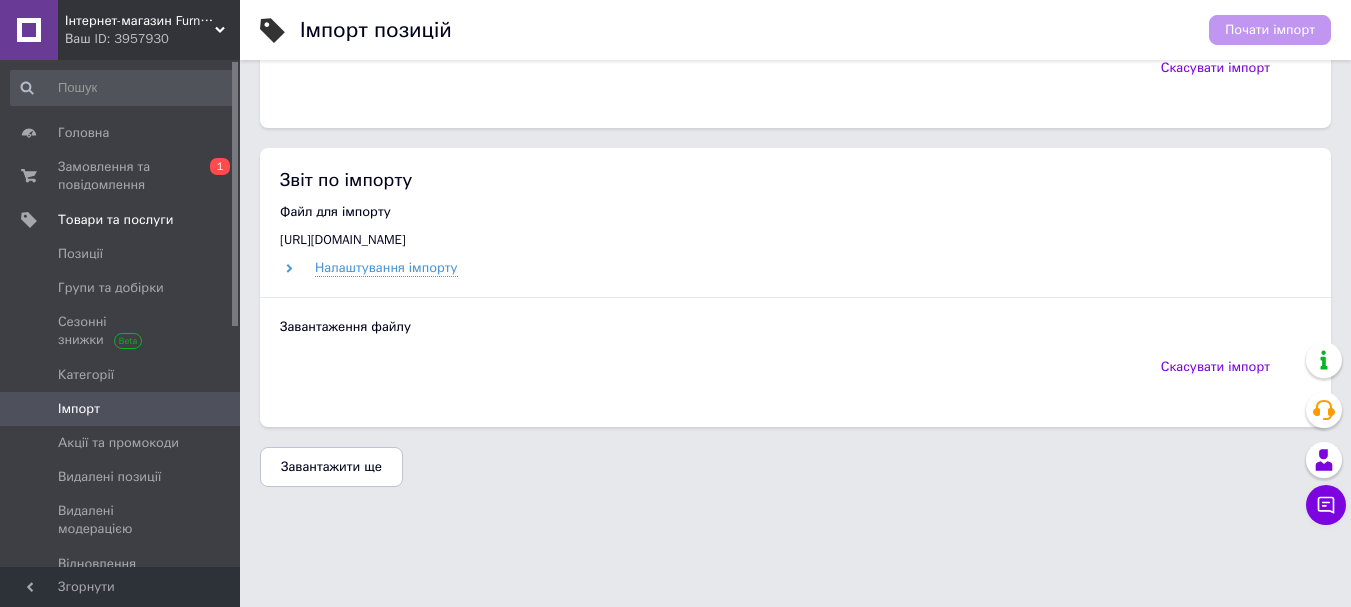 scroll, scrollTop: 1602, scrollLeft: 0, axis: vertical 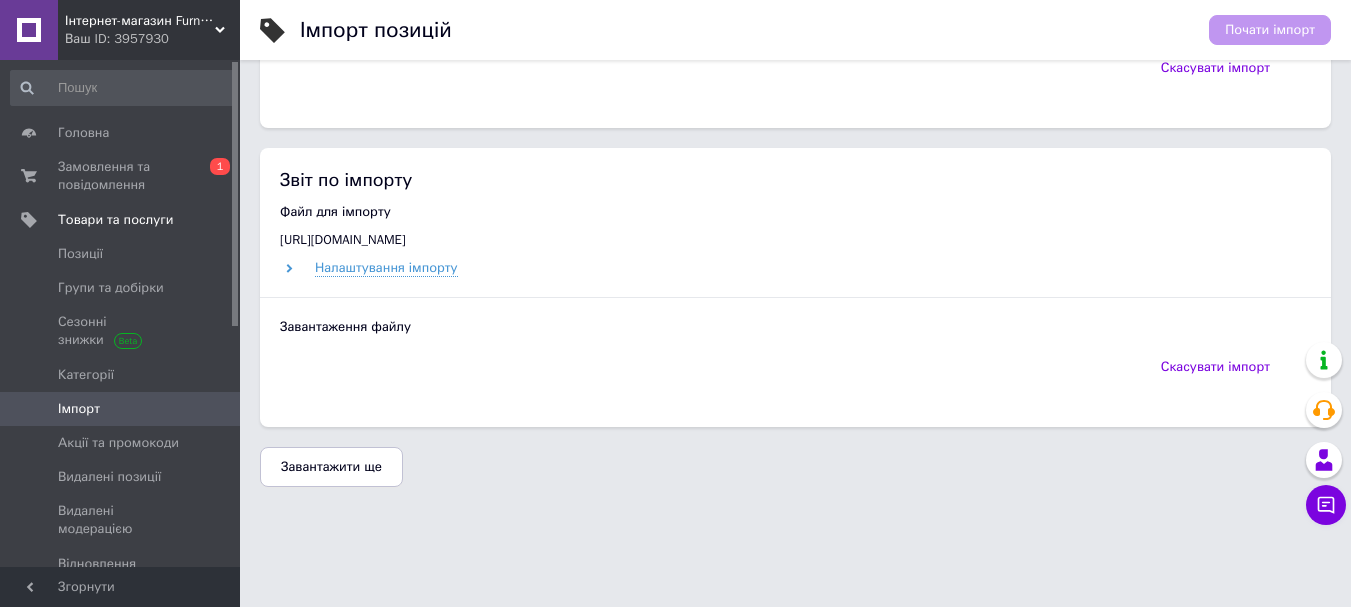 click on "Завантажити ще" at bounding box center [331, 467] 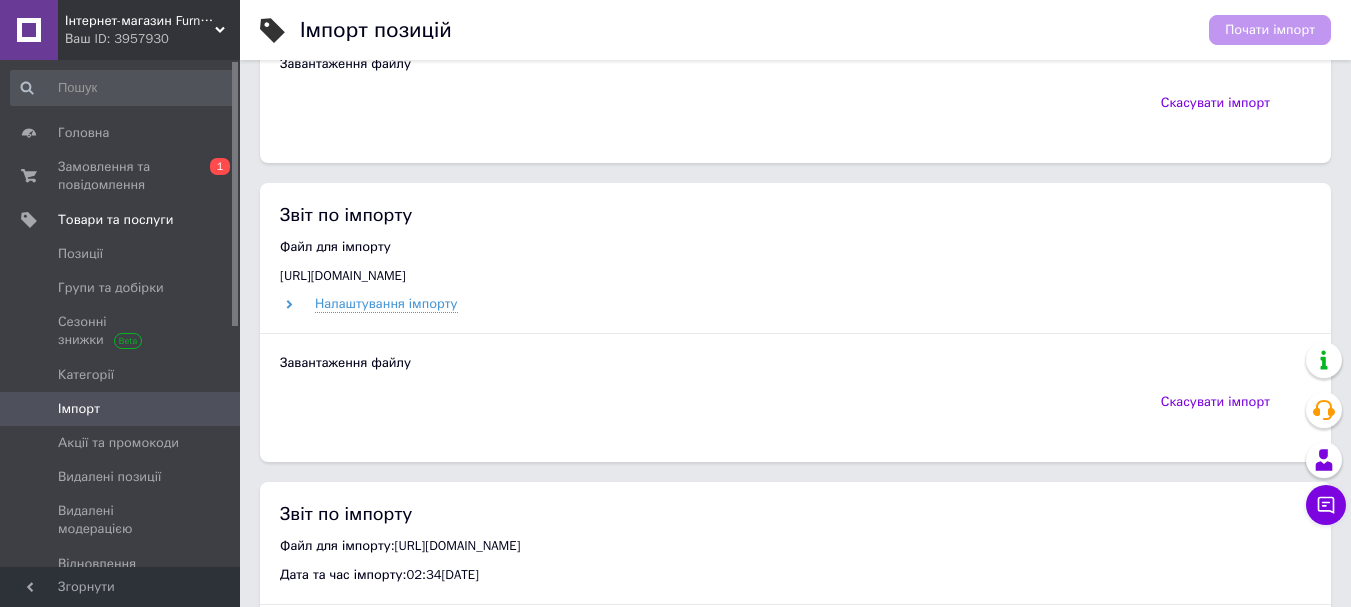 scroll, scrollTop: 1851, scrollLeft: 0, axis: vertical 